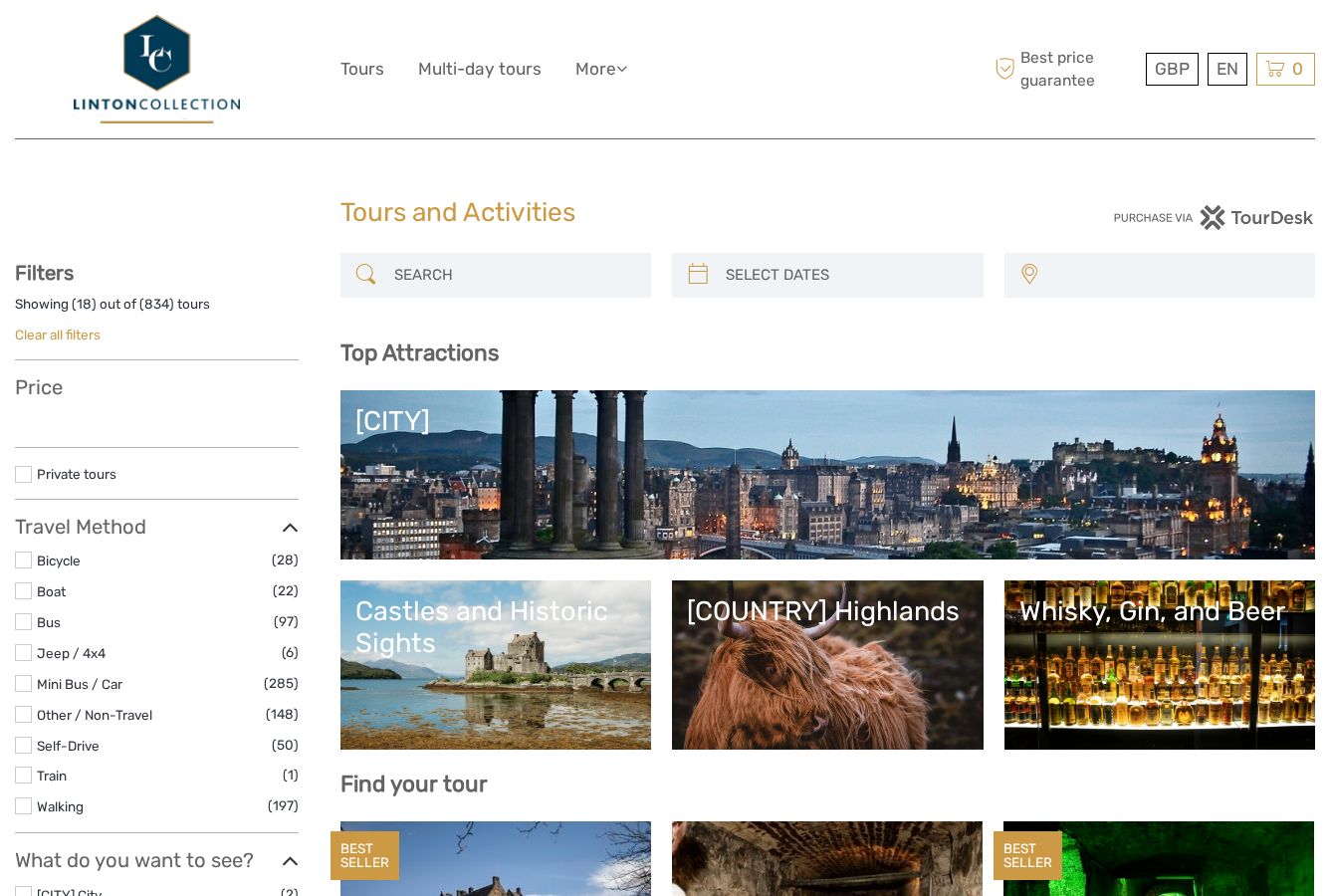 select 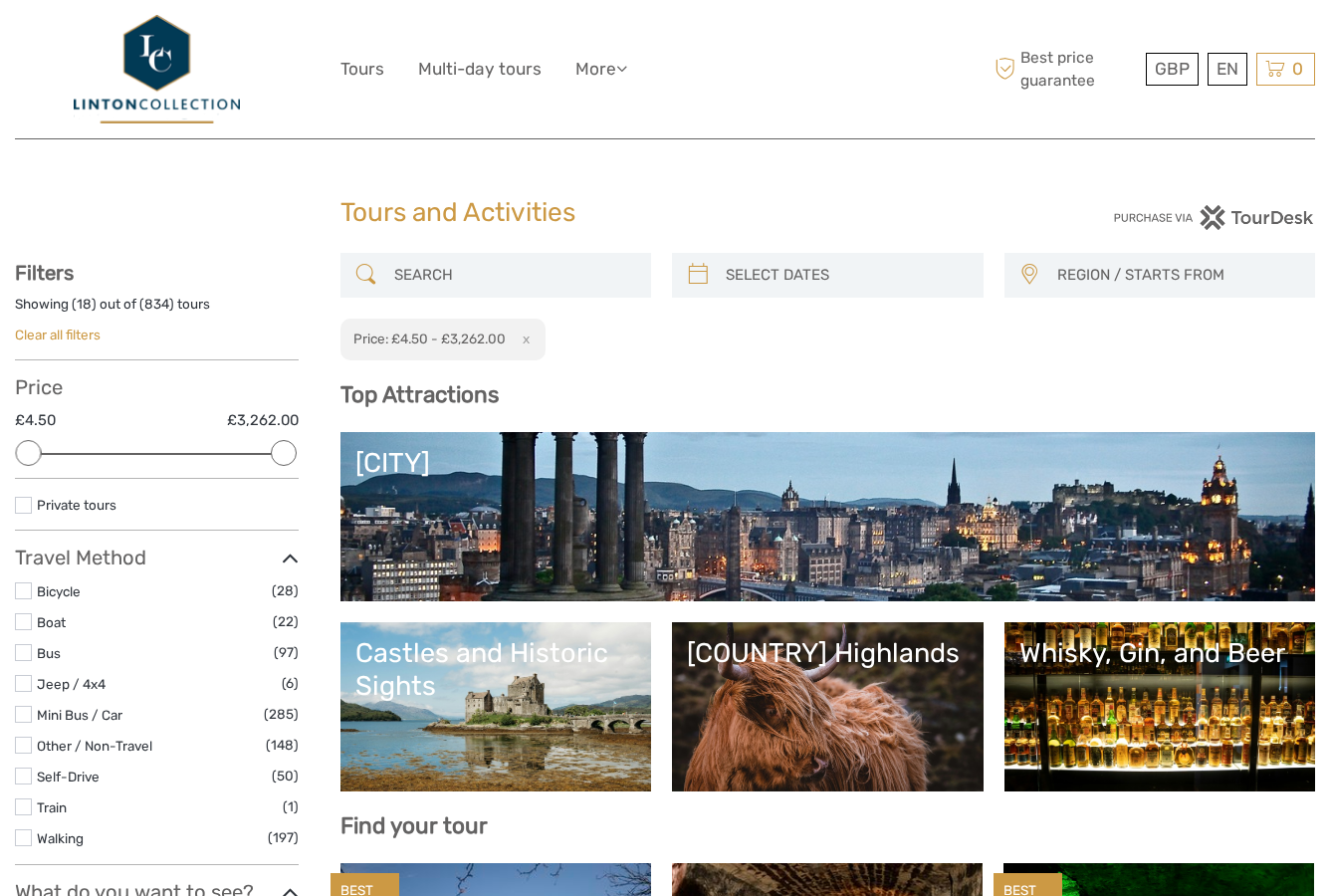 scroll, scrollTop: 0, scrollLeft: 0, axis: both 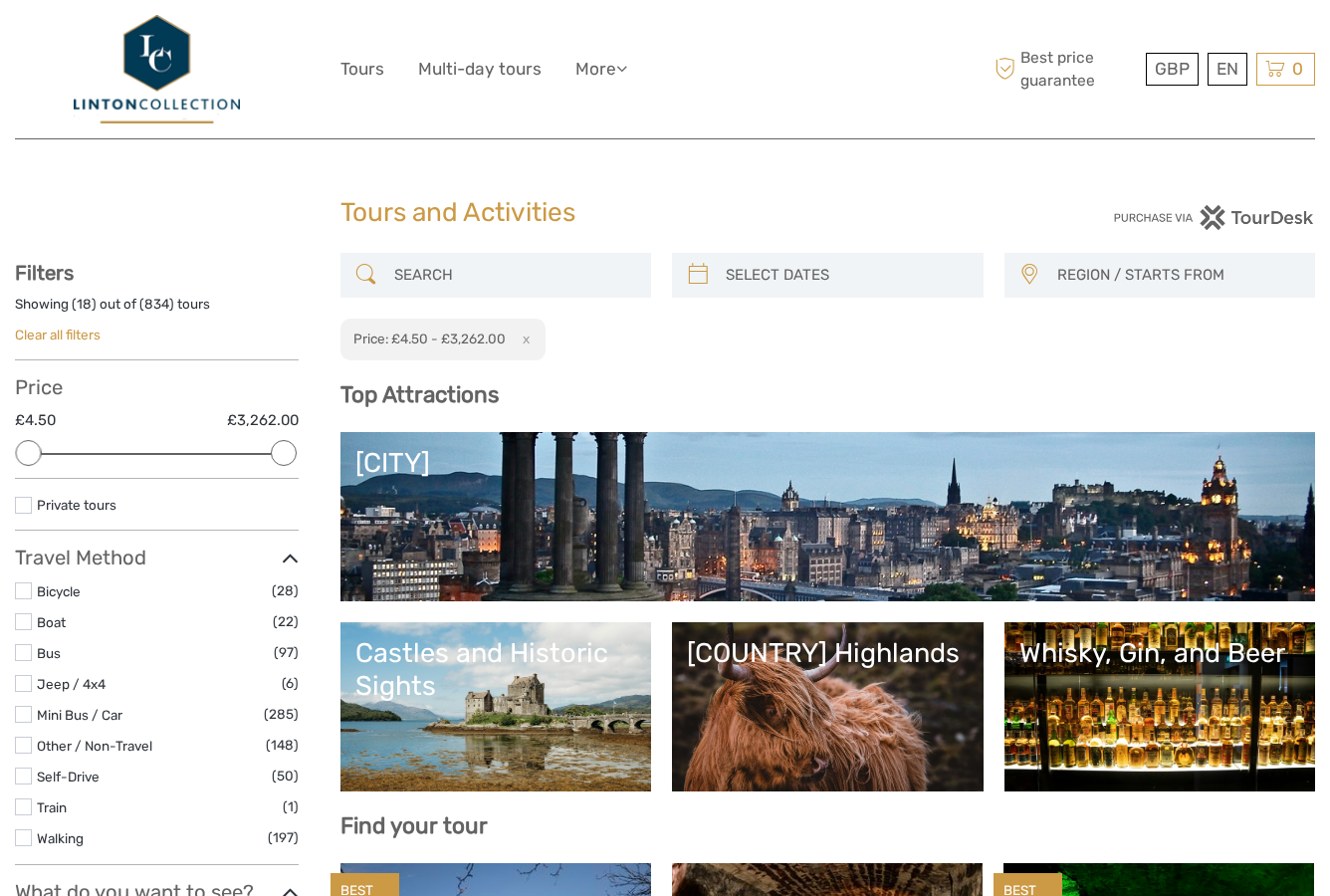 click on "Scottish Highlands" at bounding box center (827, 707) 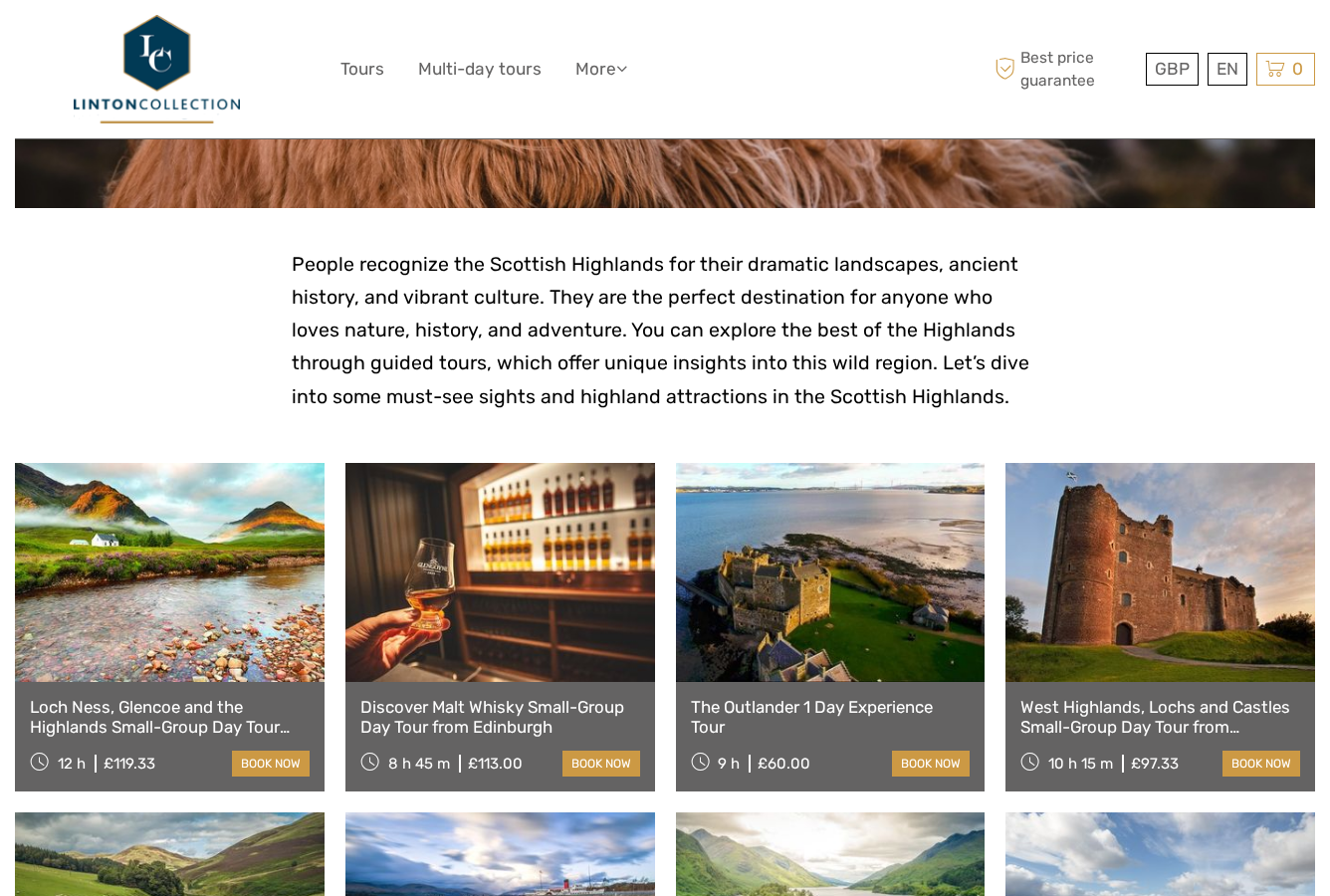 scroll, scrollTop: 398, scrollLeft: 0, axis: vertical 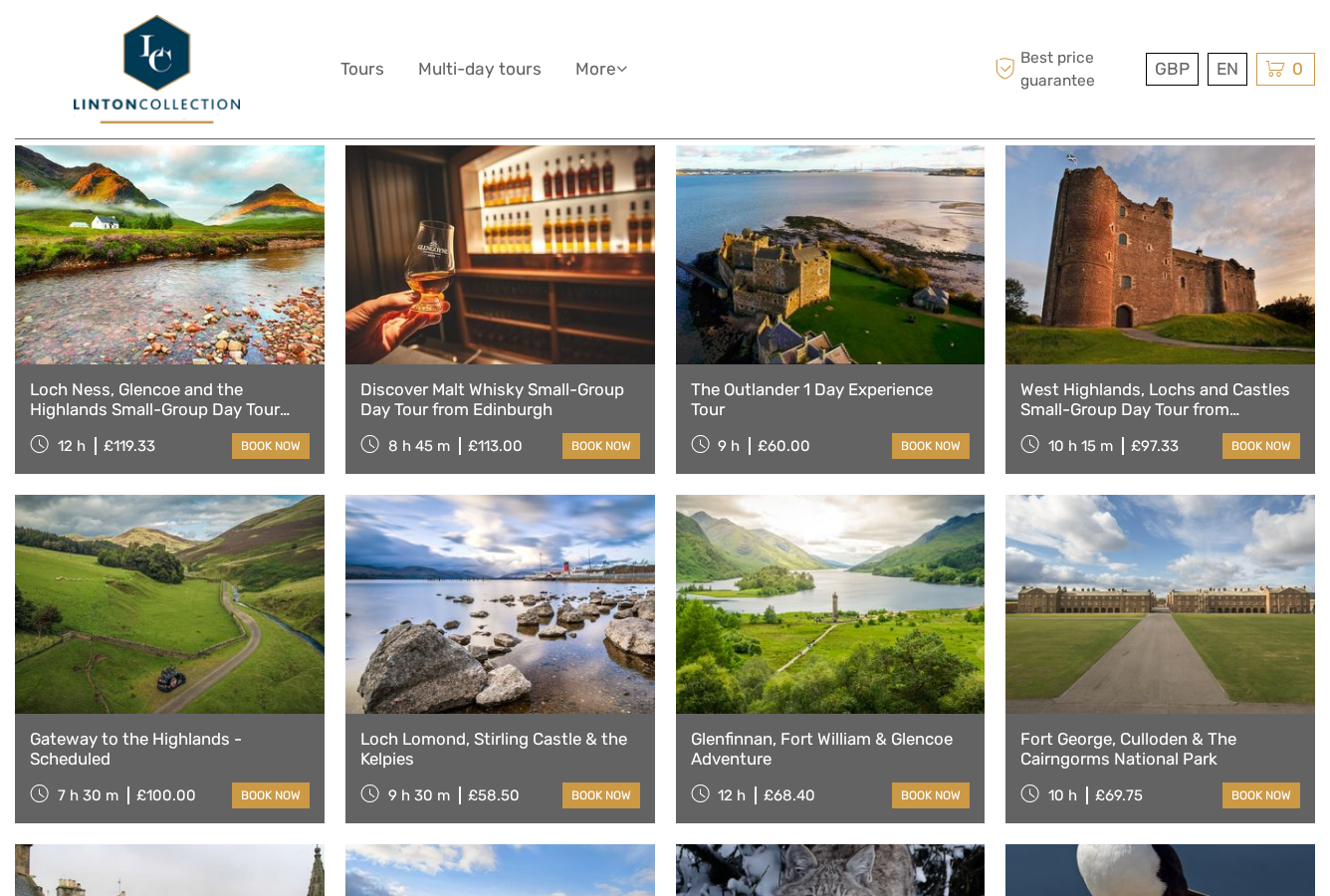 click on "Loch Lomond, Stirling Castle & the Kelpies" at bounding box center [500, 749] 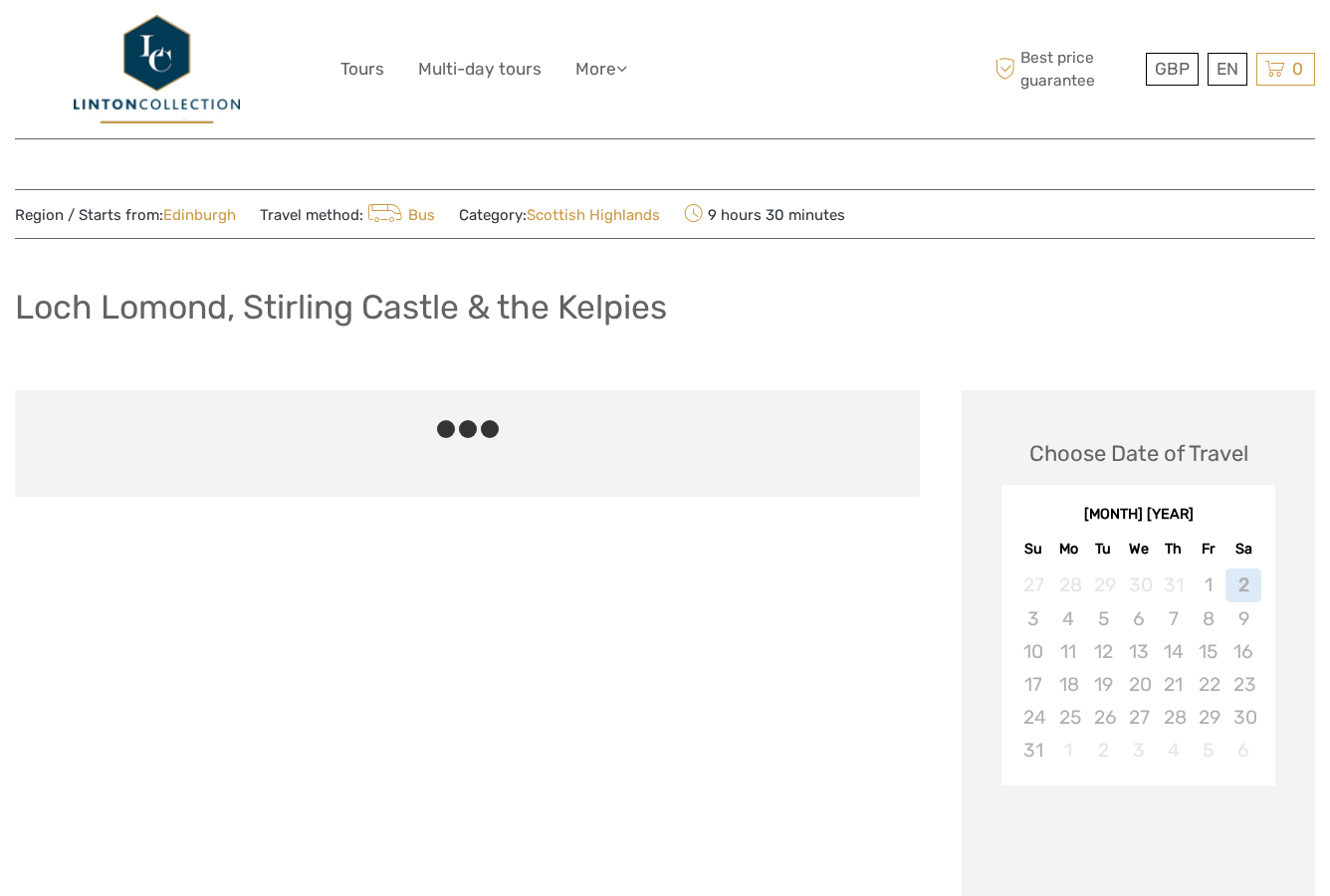 scroll, scrollTop: 0, scrollLeft: 0, axis: both 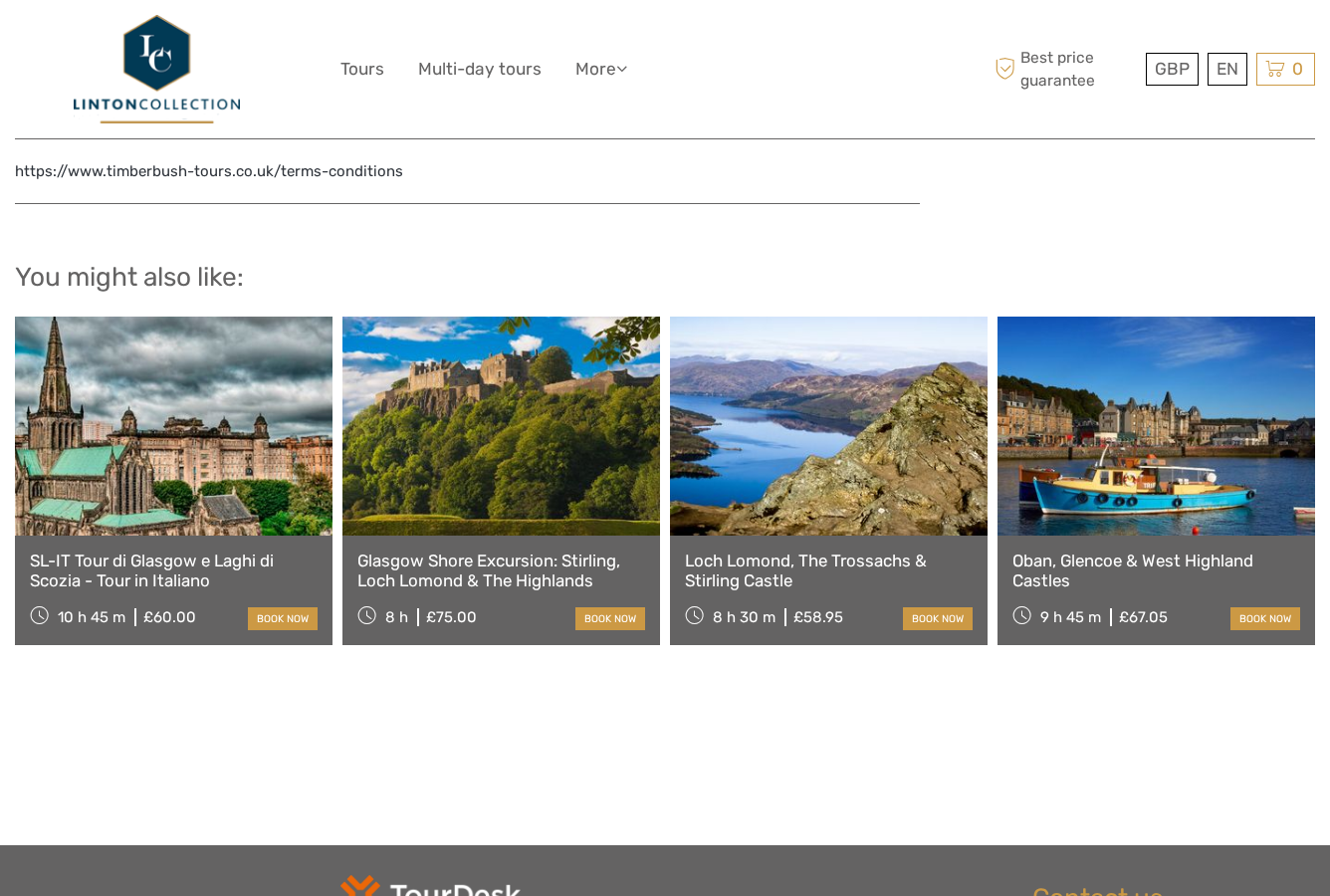 click on "Glasgow Shore Excursion: Stirling, Loch Lomond & The Highlands" at bounding box center (501, 570) 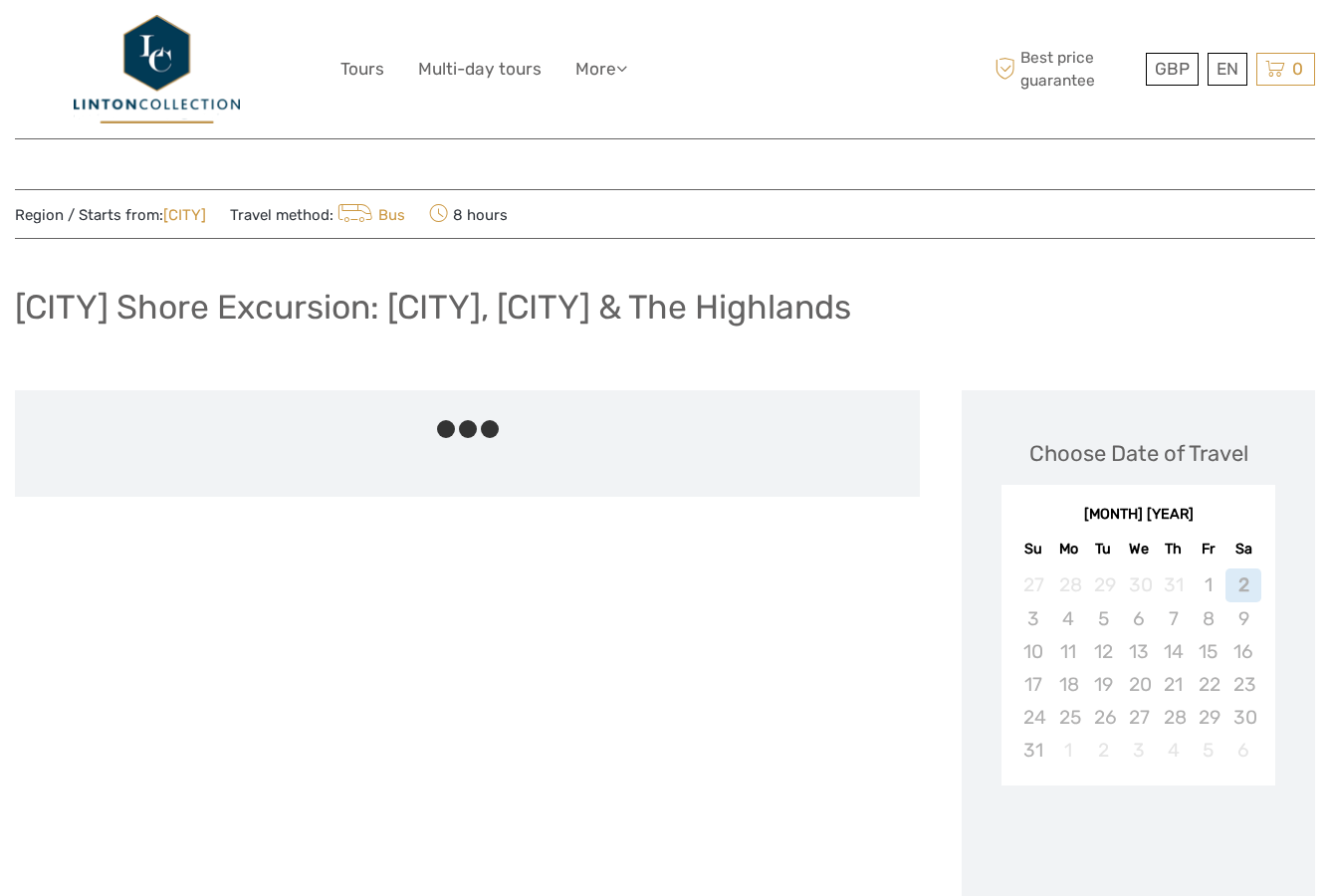 scroll, scrollTop: 0, scrollLeft: 0, axis: both 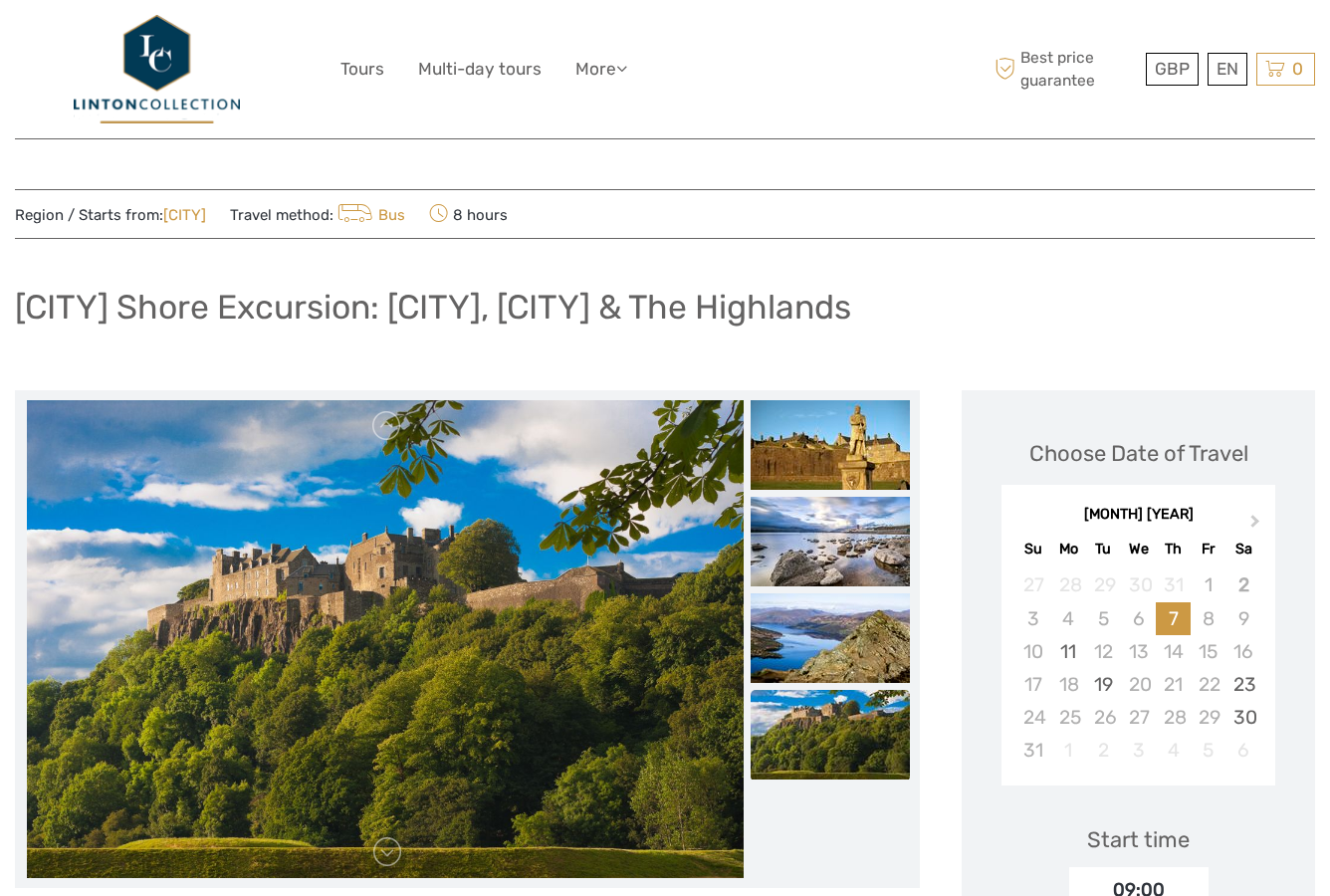 click at bounding box center (830, 735) 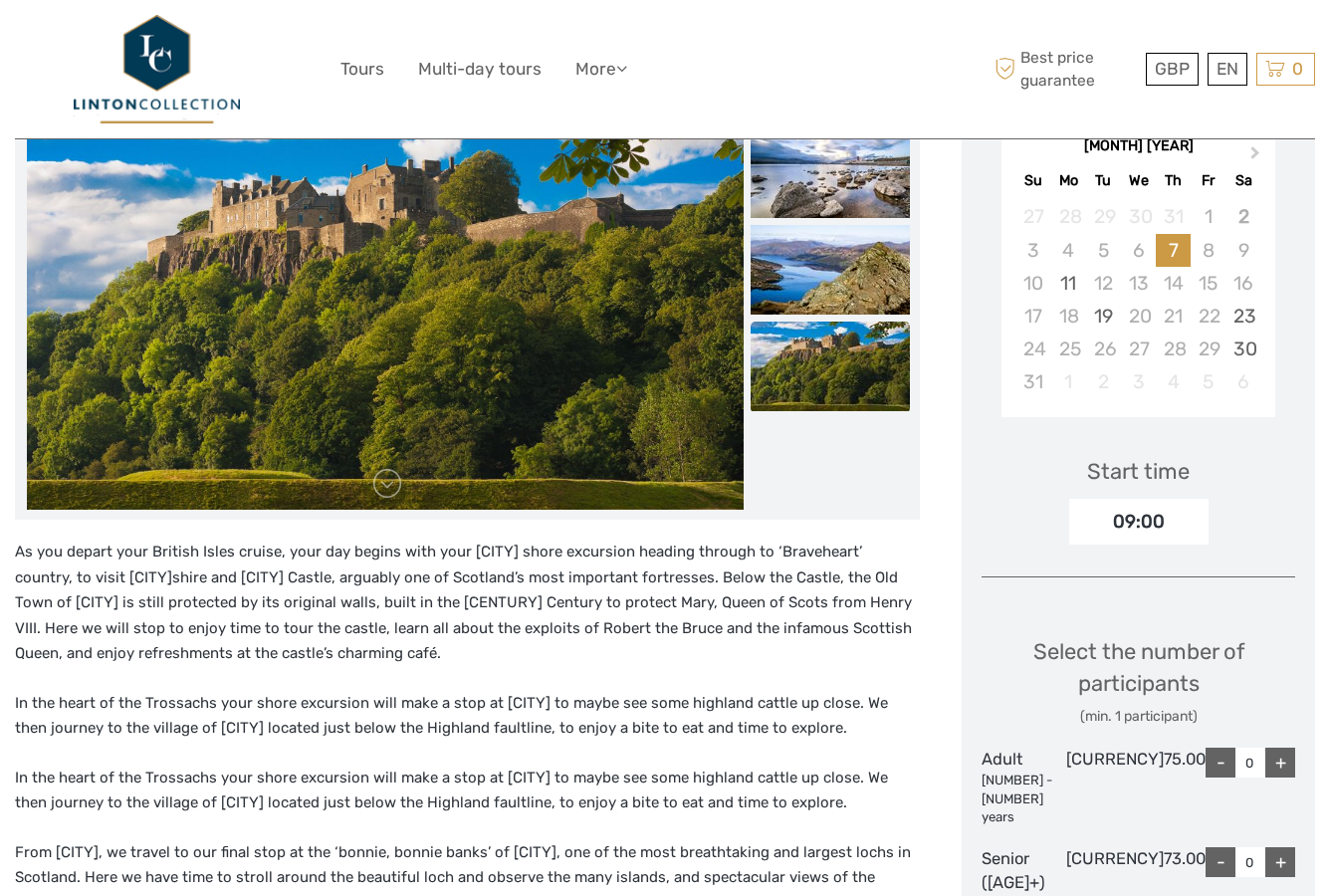scroll, scrollTop: 597, scrollLeft: 0, axis: vertical 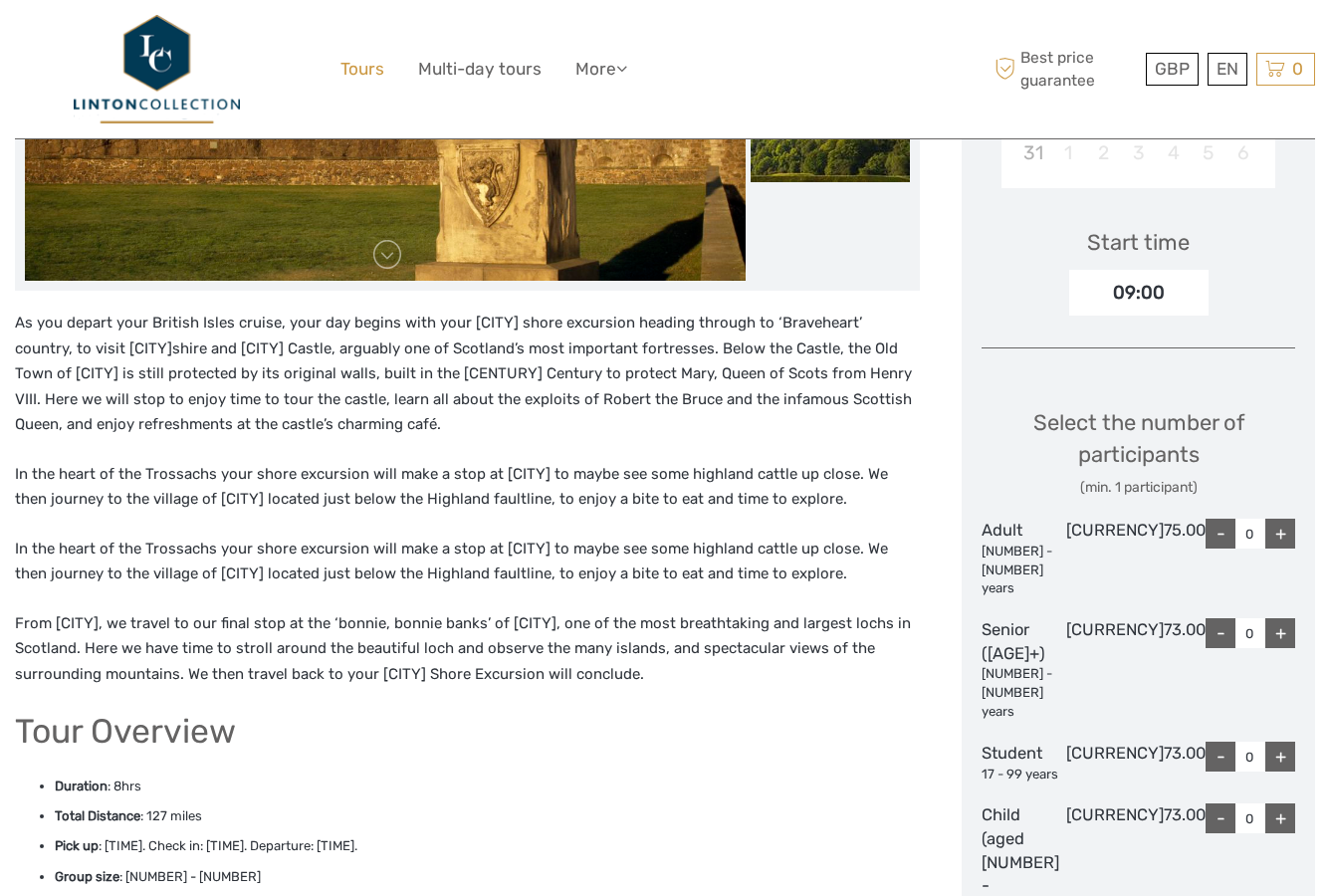 click on "Tours" at bounding box center (362, 69) 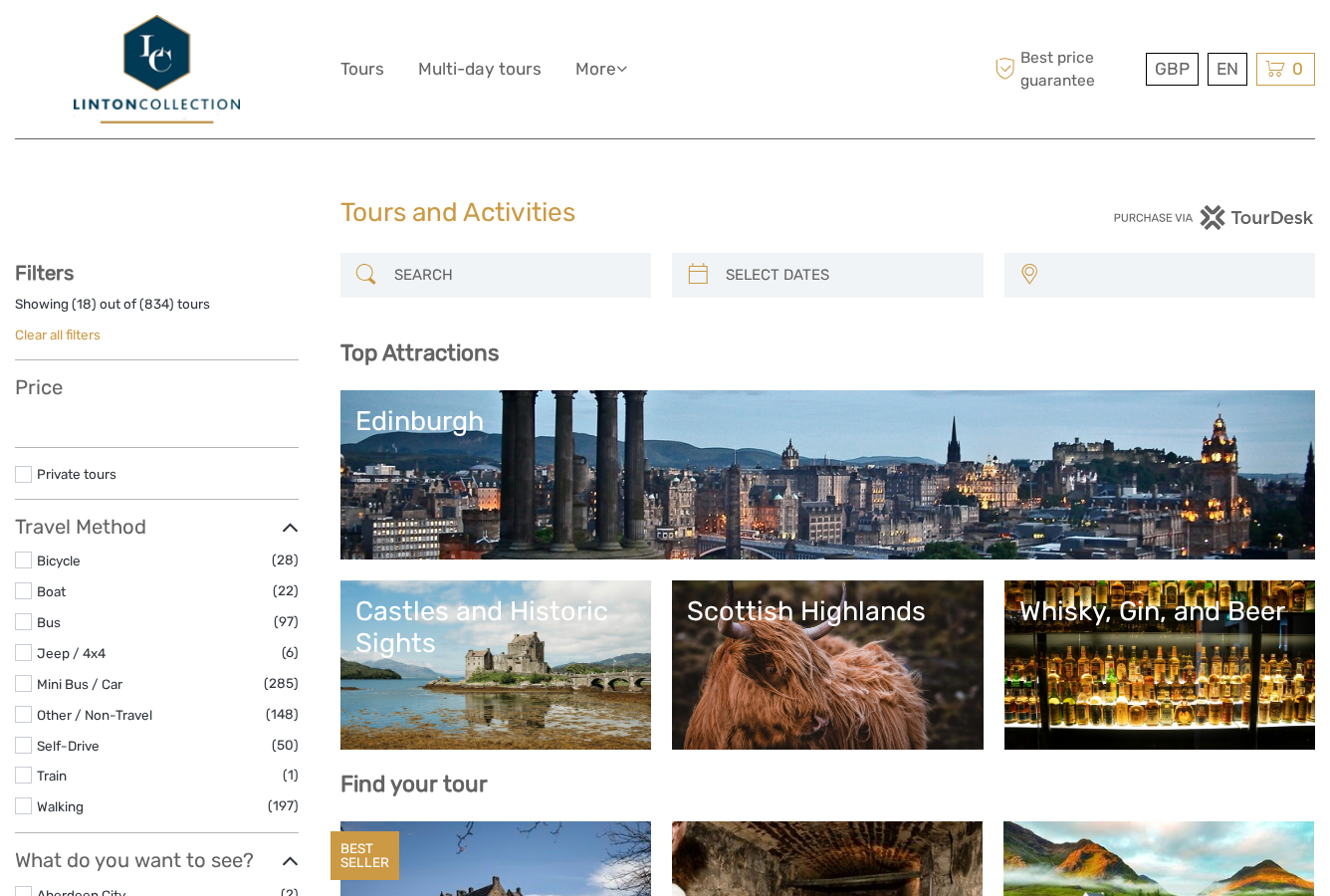 select 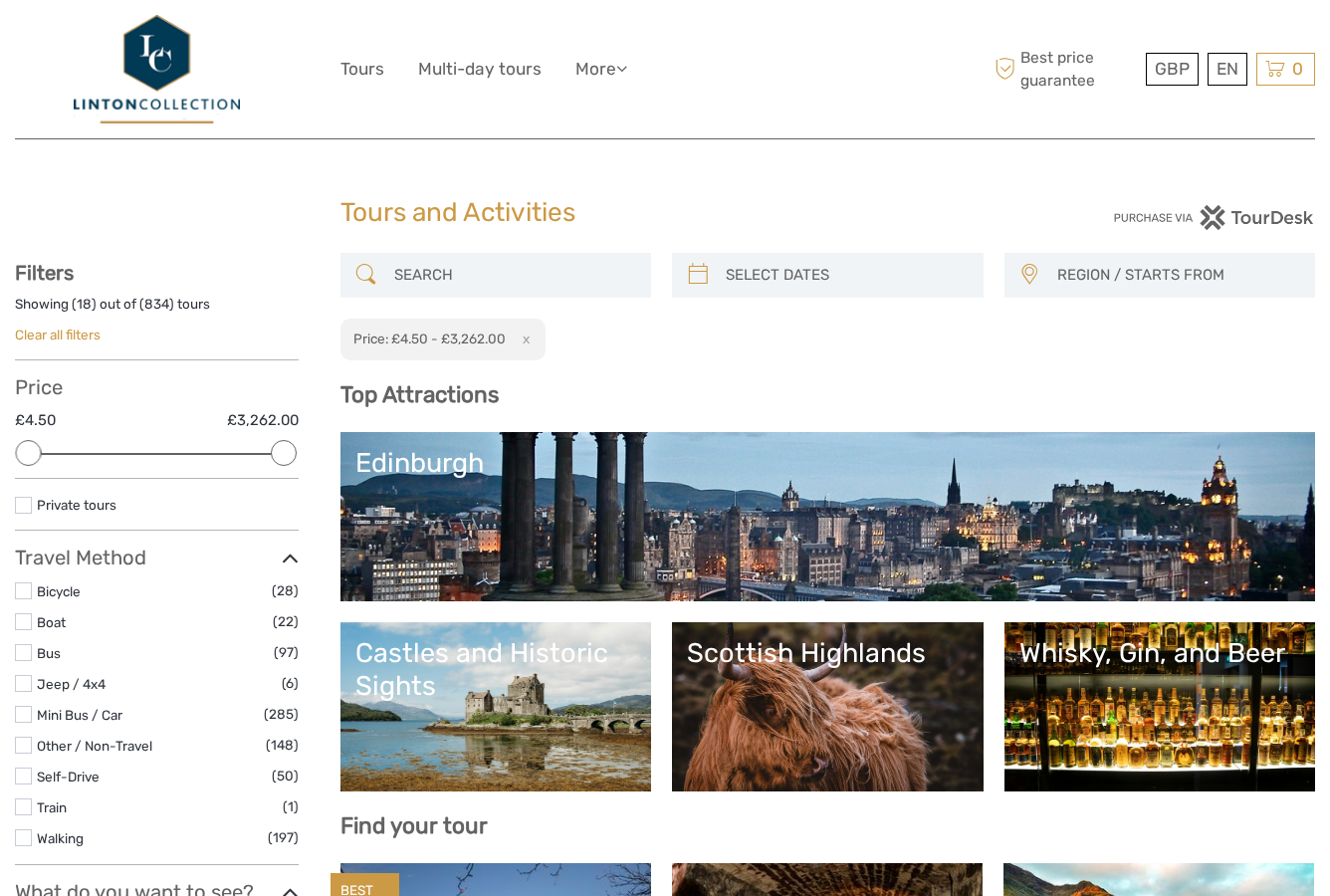 scroll, scrollTop: 0, scrollLeft: 0, axis: both 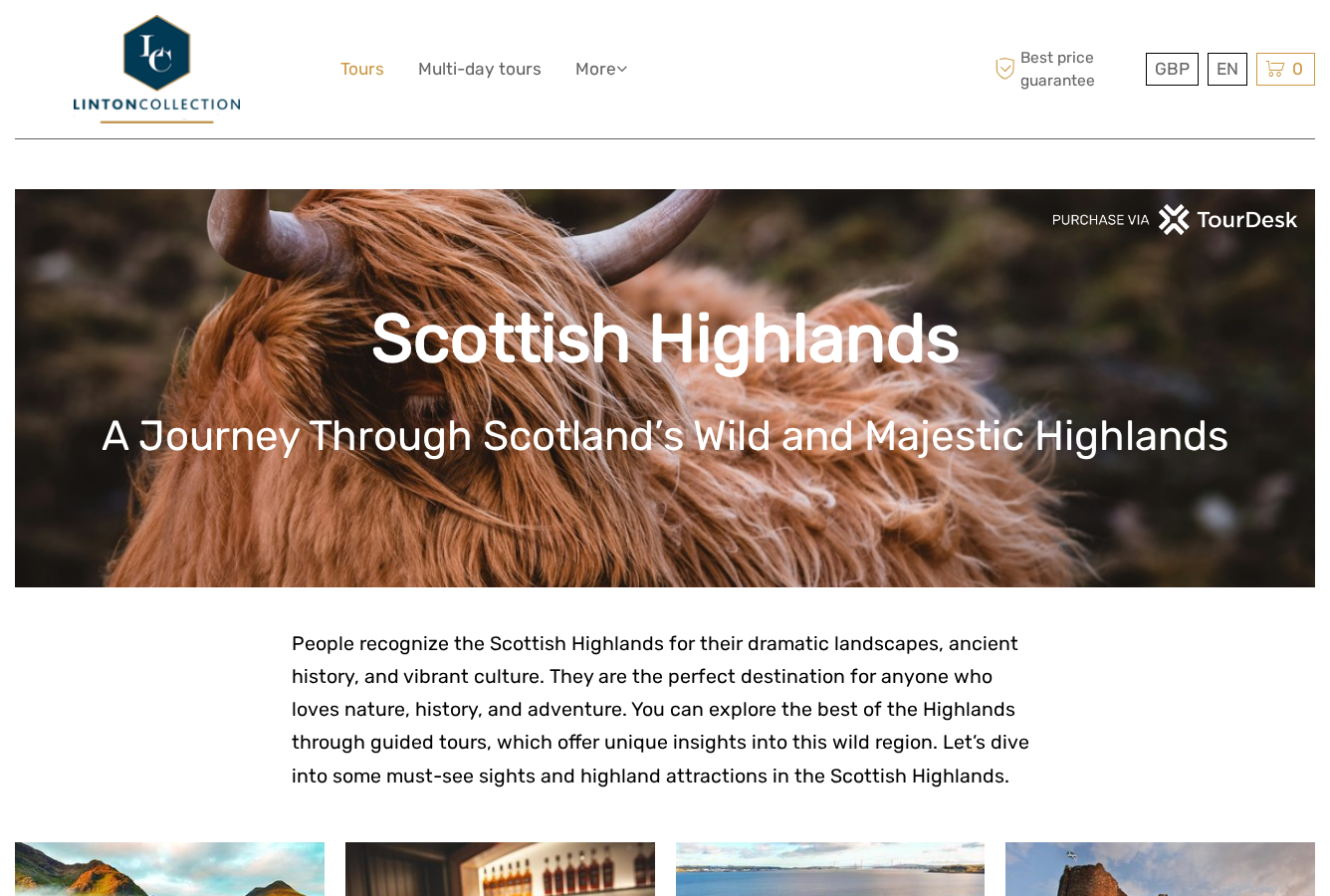 click on "Tours" at bounding box center [362, 69] 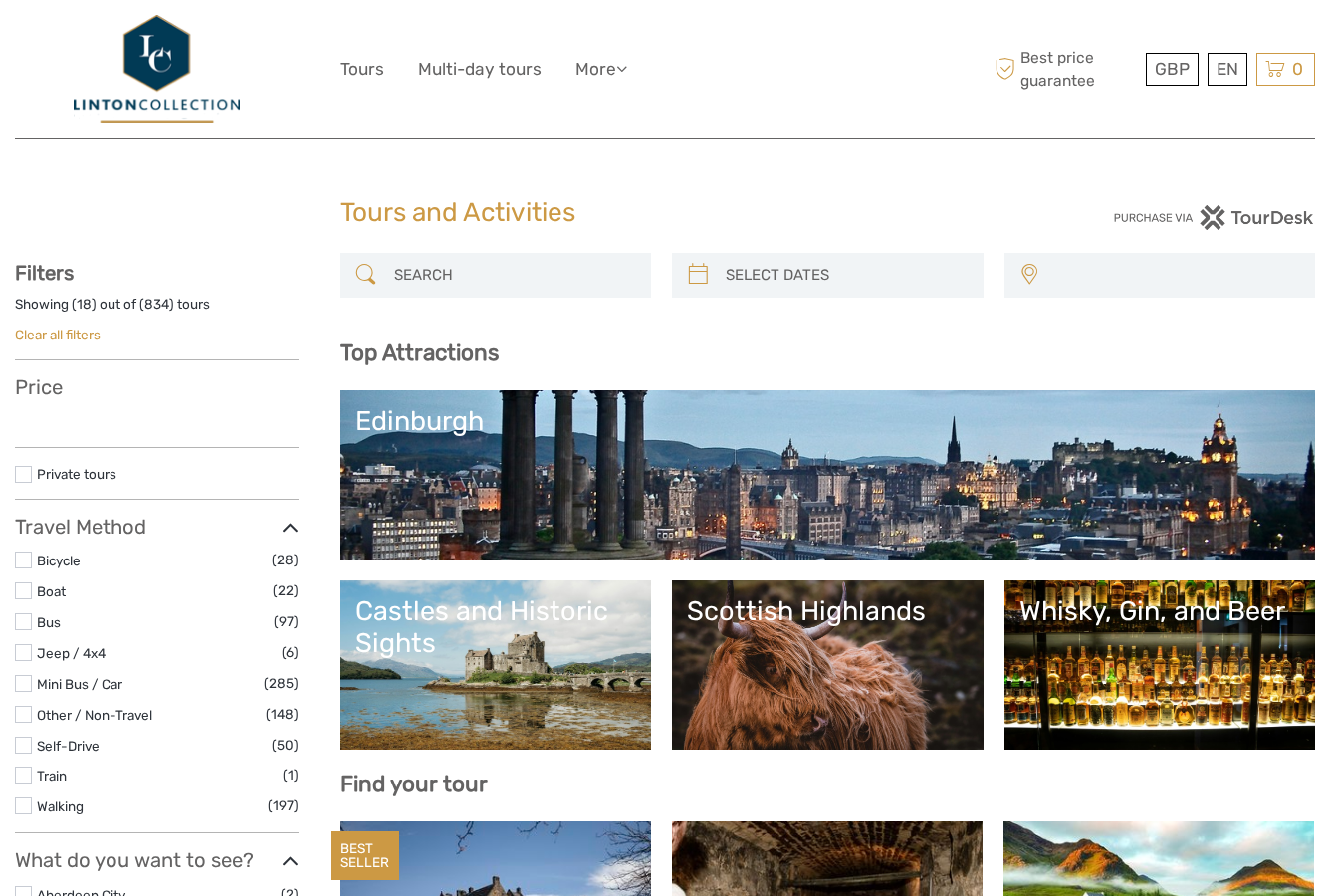 select 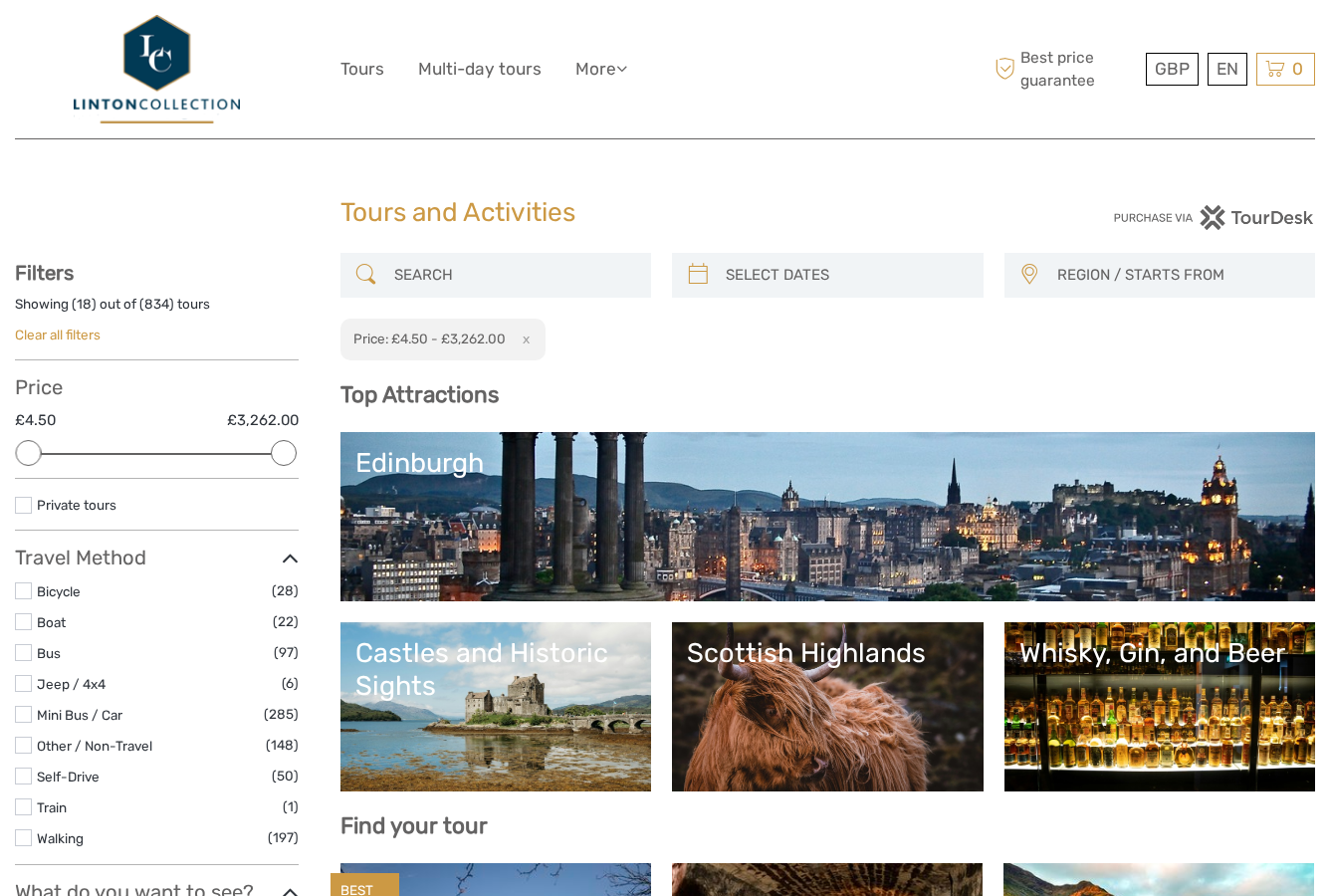 scroll, scrollTop: 0, scrollLeft: 0, axis: both 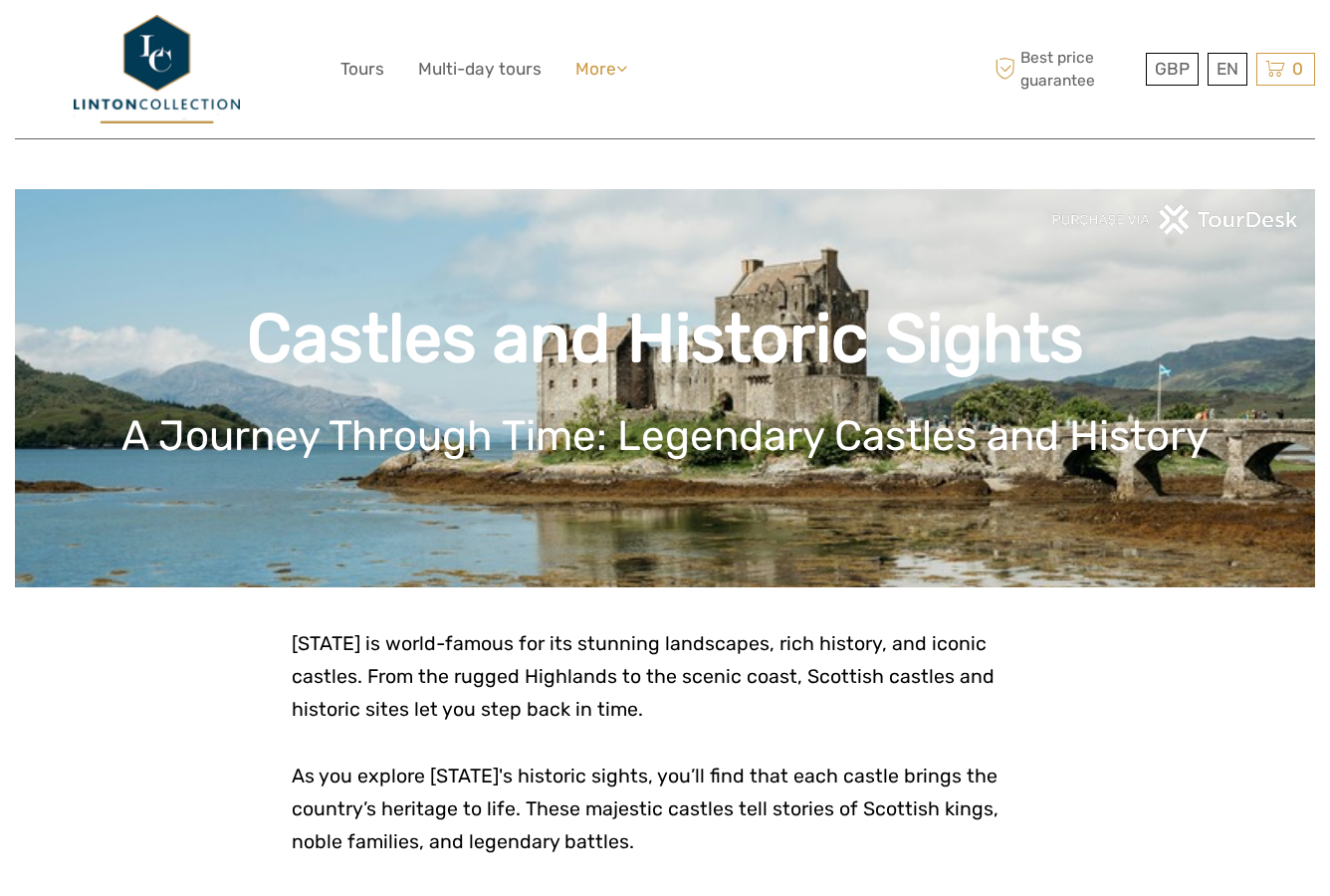 click on "More" at bounding box center [601, 69] 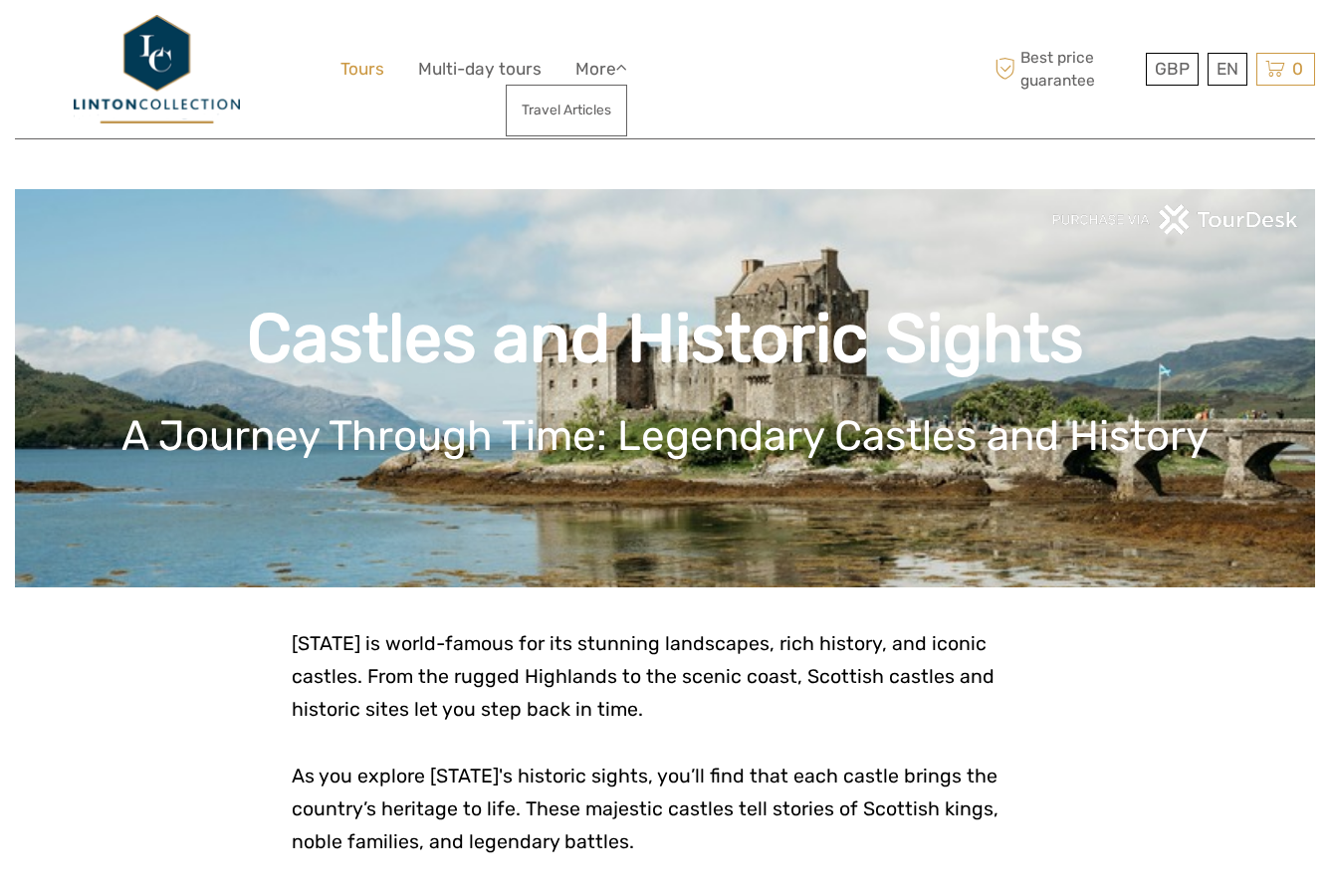 click on "Tours" at bounding box center [362, 69] 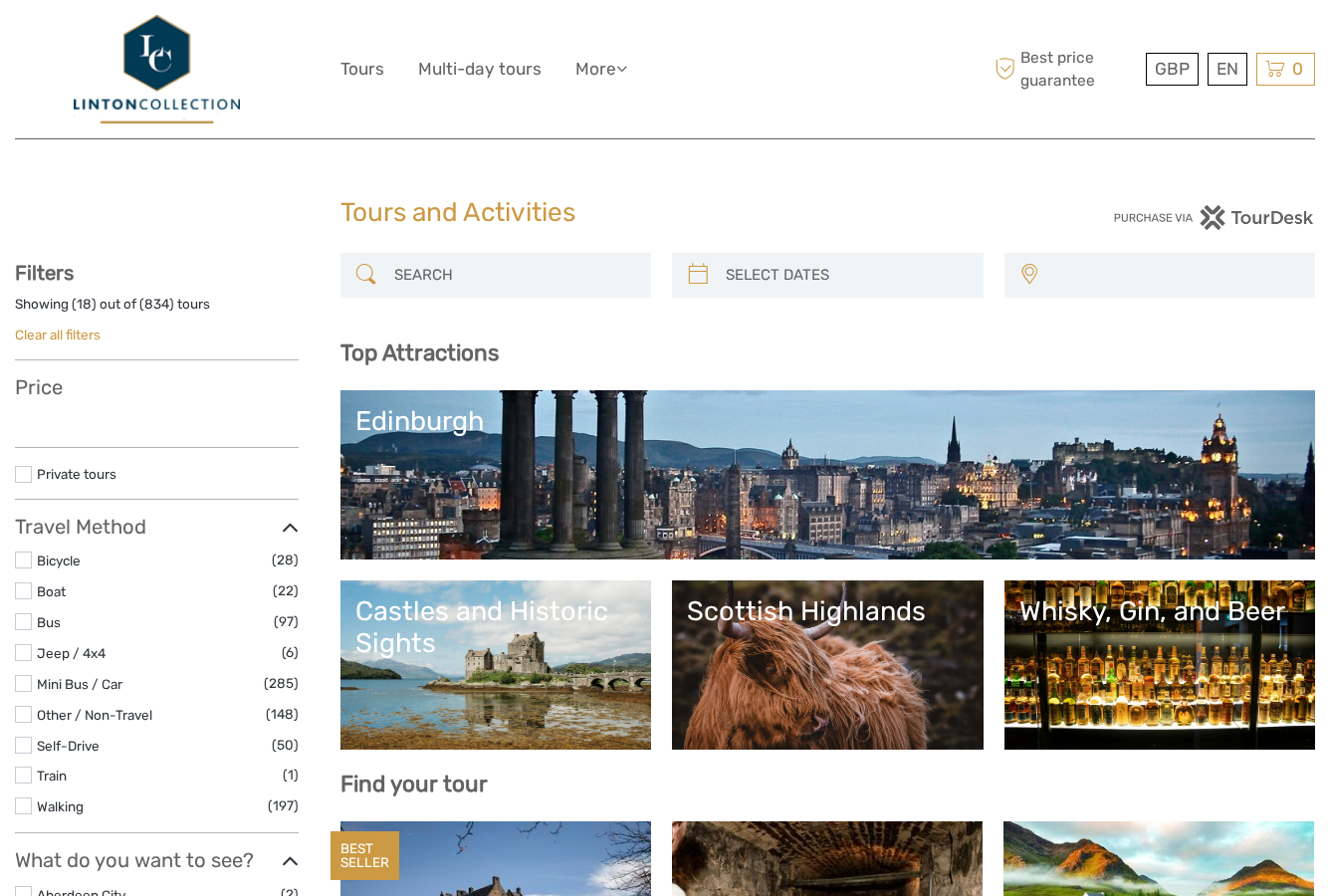 select 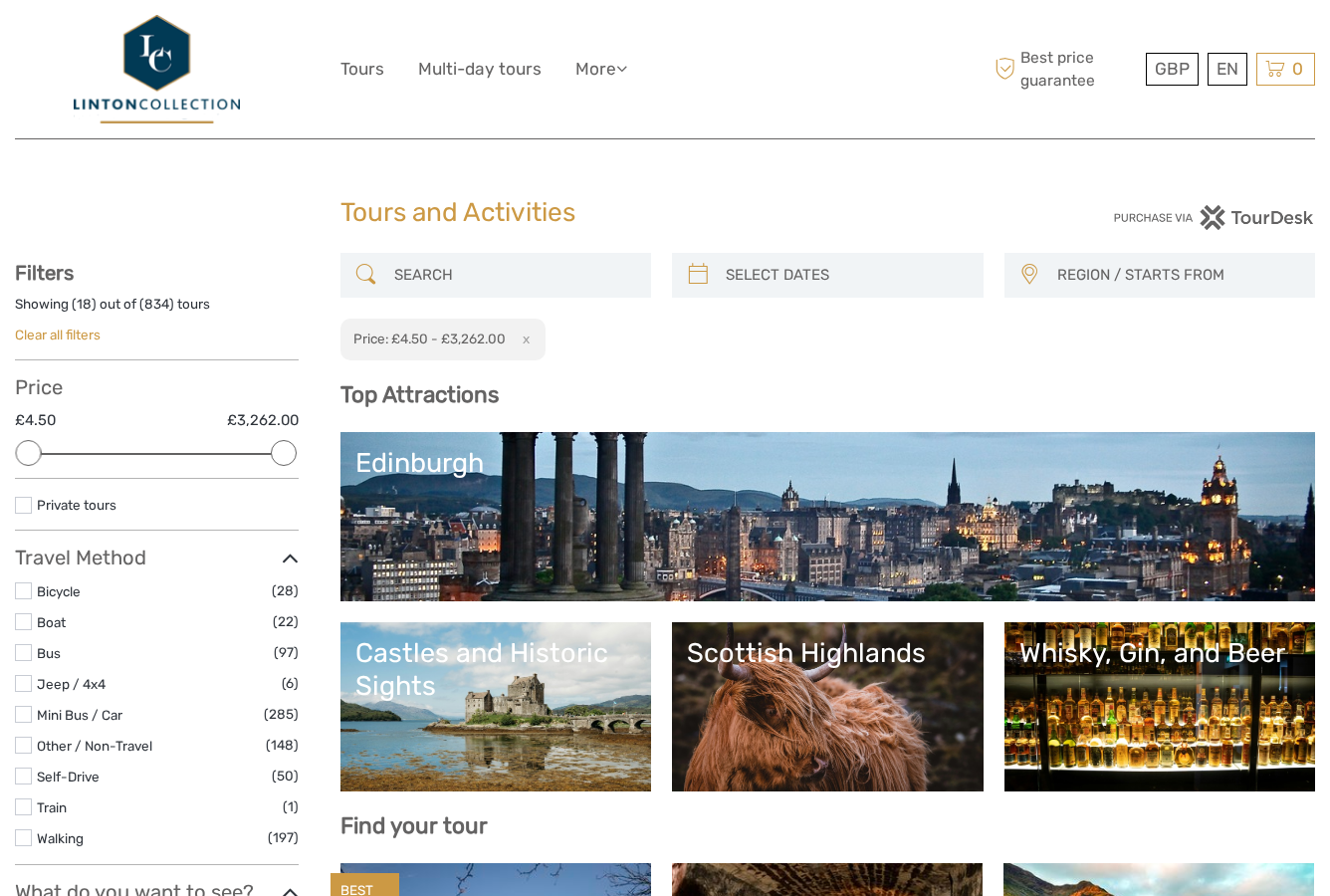 scroll, scrollTop: 0, scrollLeft: 0, axis: both 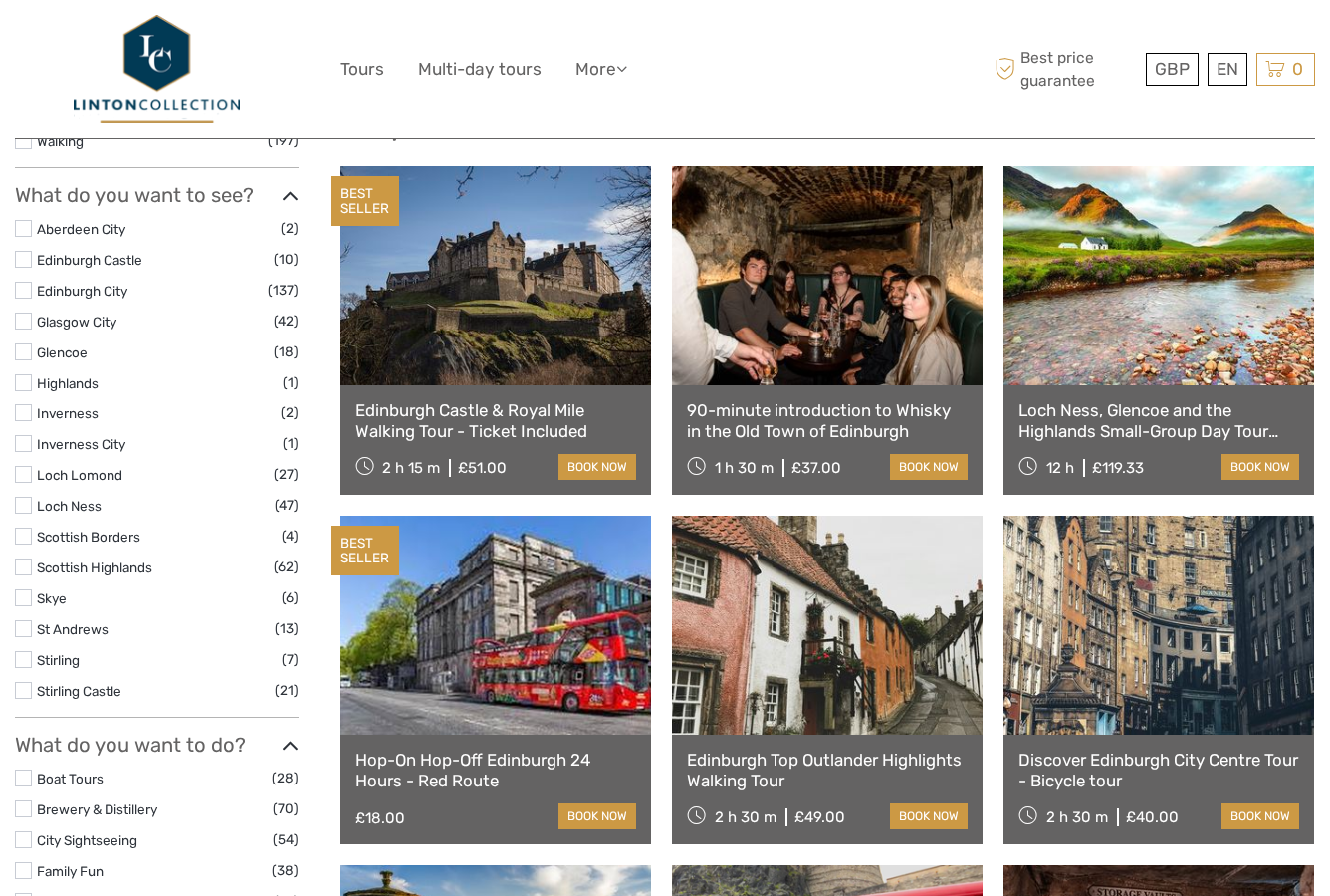 click at bounding box center (23, 628) 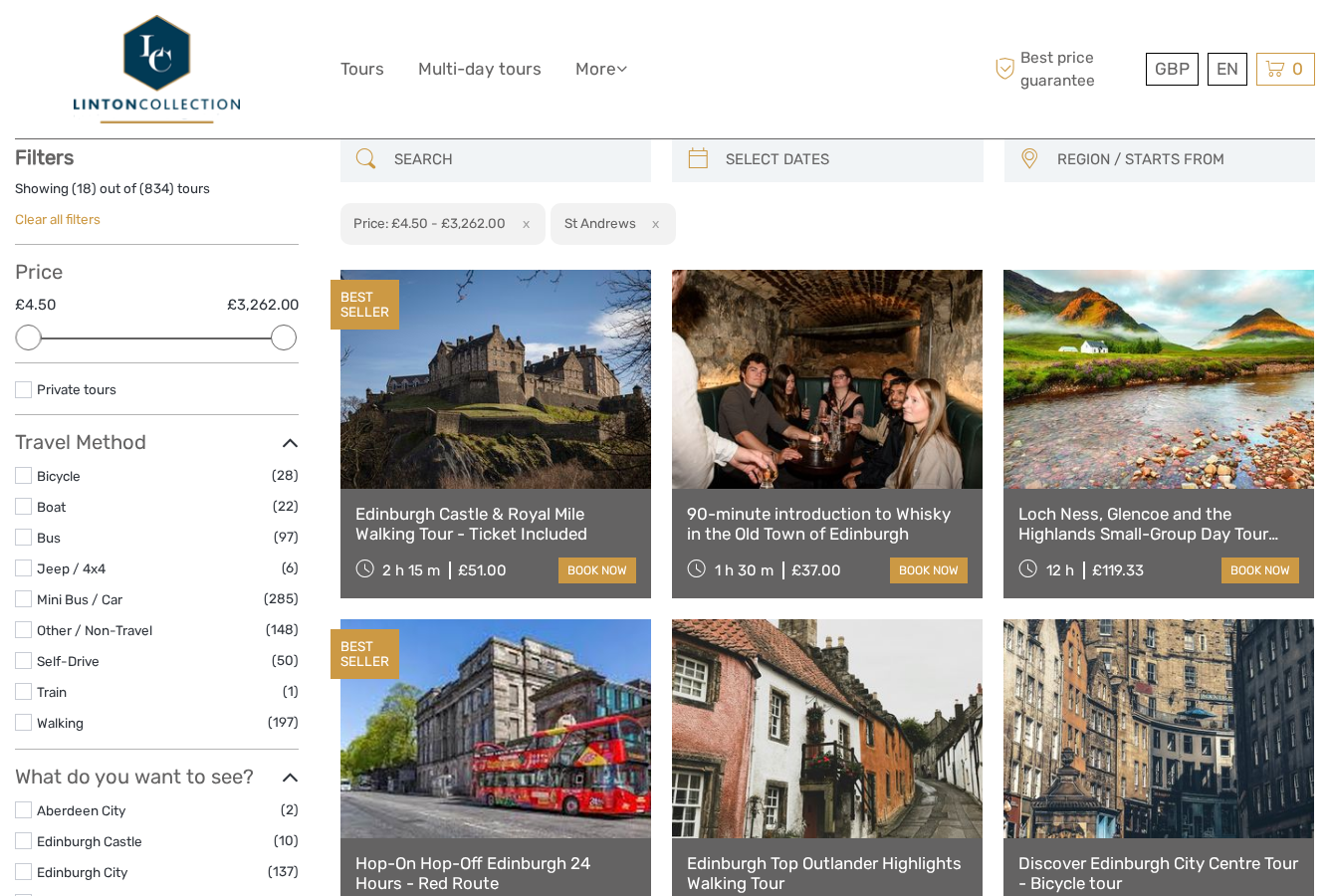 scroll, scrollTop: 113, scrollLeft: 0, axis: vertical 